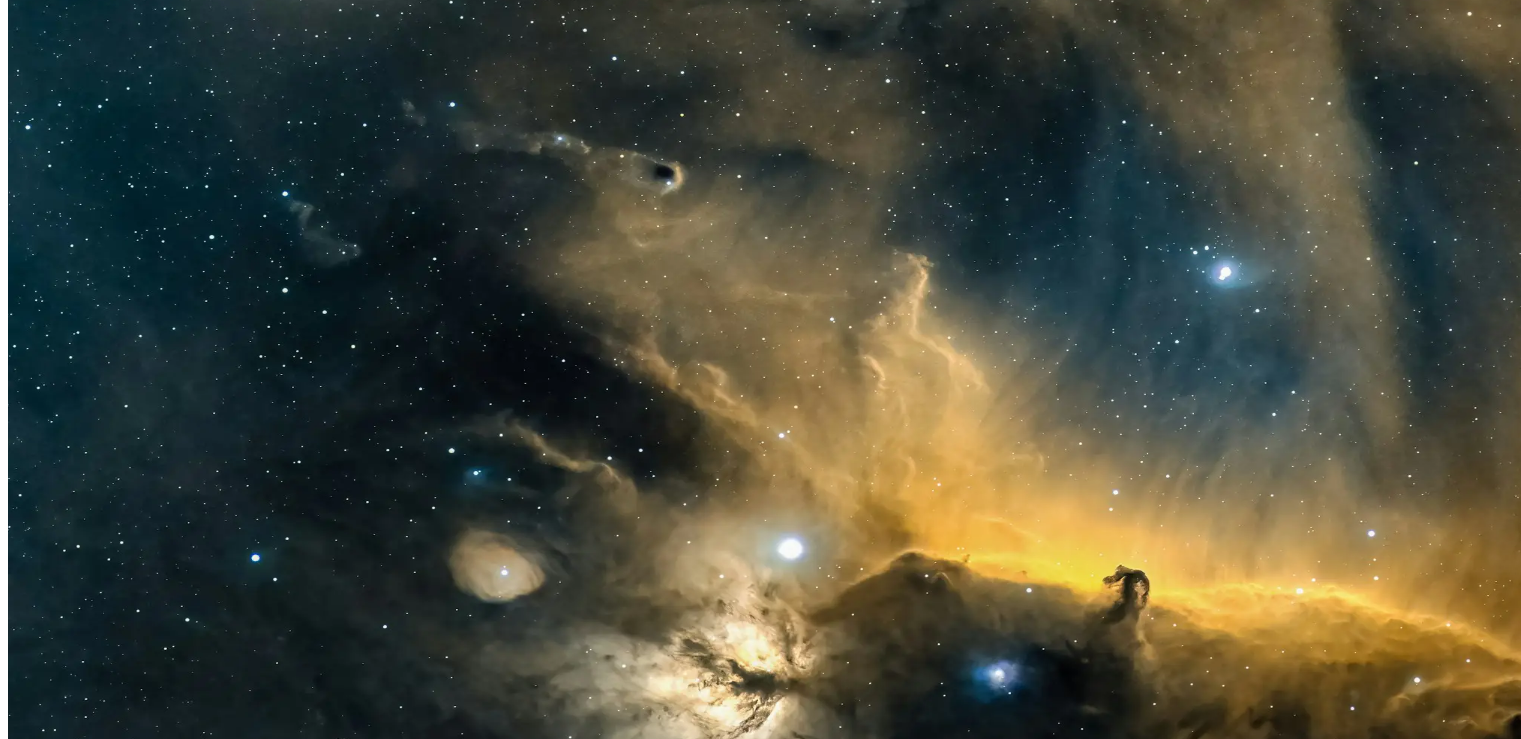 scroll, scrollTop: 0, scrollLeft: 0, axis: both 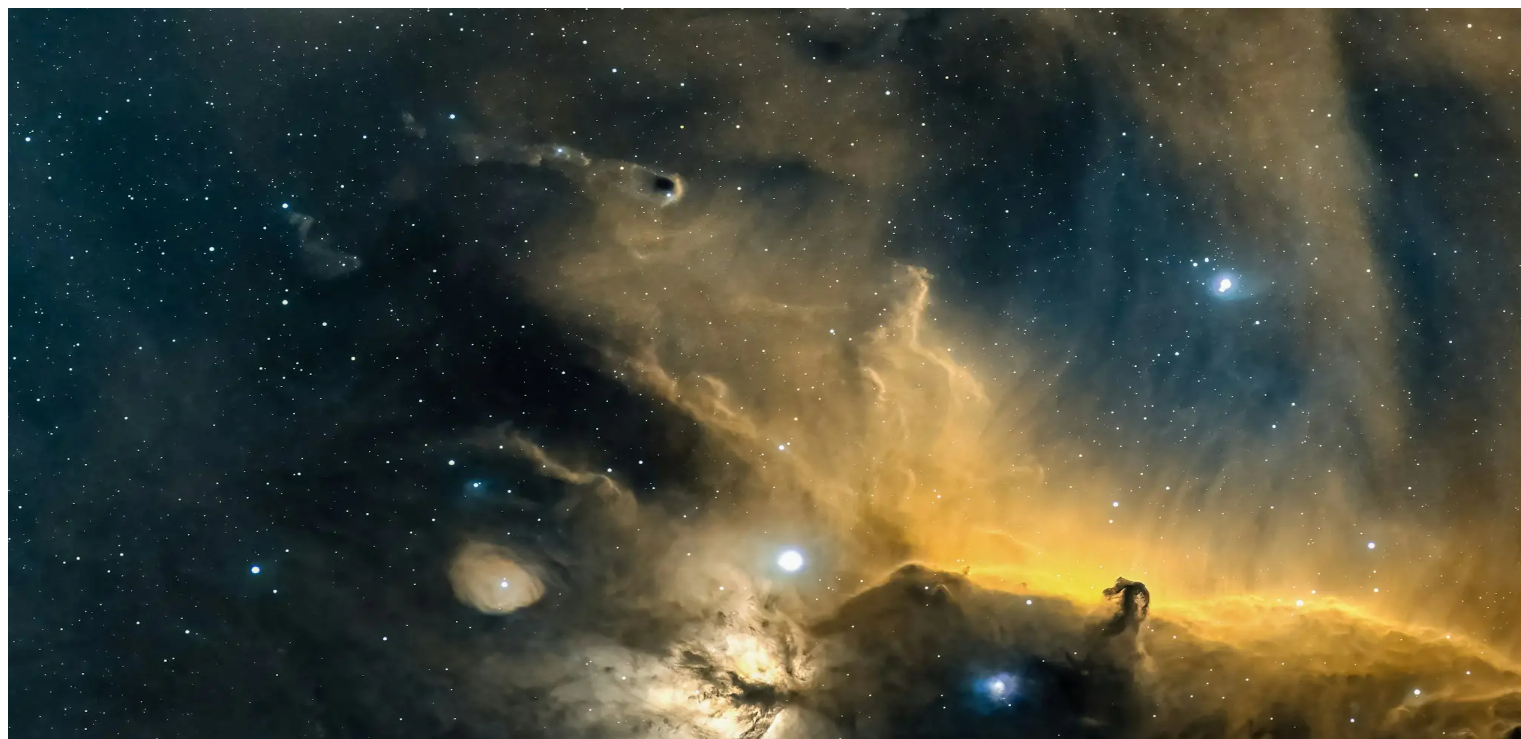 click on "Ship Name" at bounding box center (151, 1217) 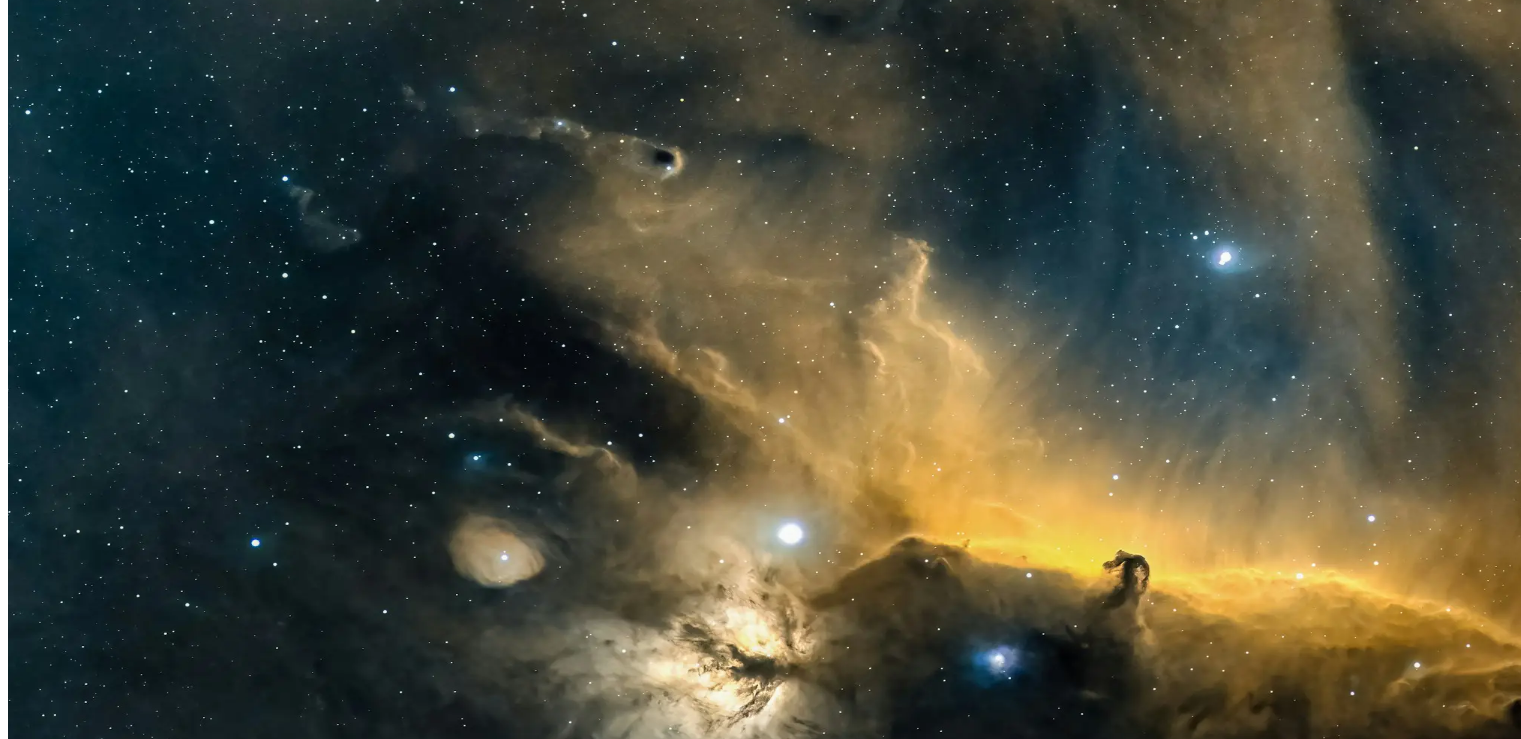 scroll, scrollTop: 36, scrollLeft: 0, axis: vertical 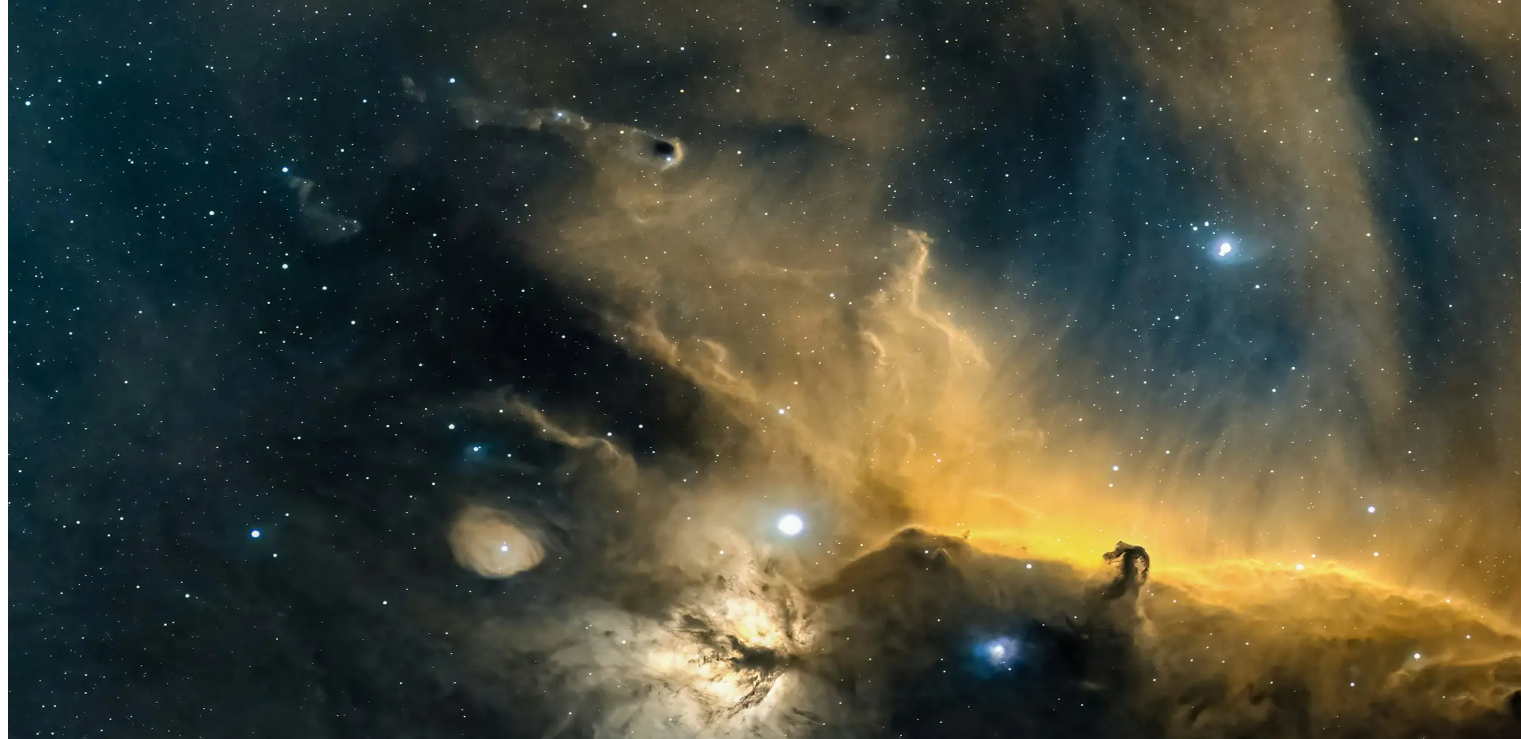 click on "Sign up" at bounding box center (38, 1321) 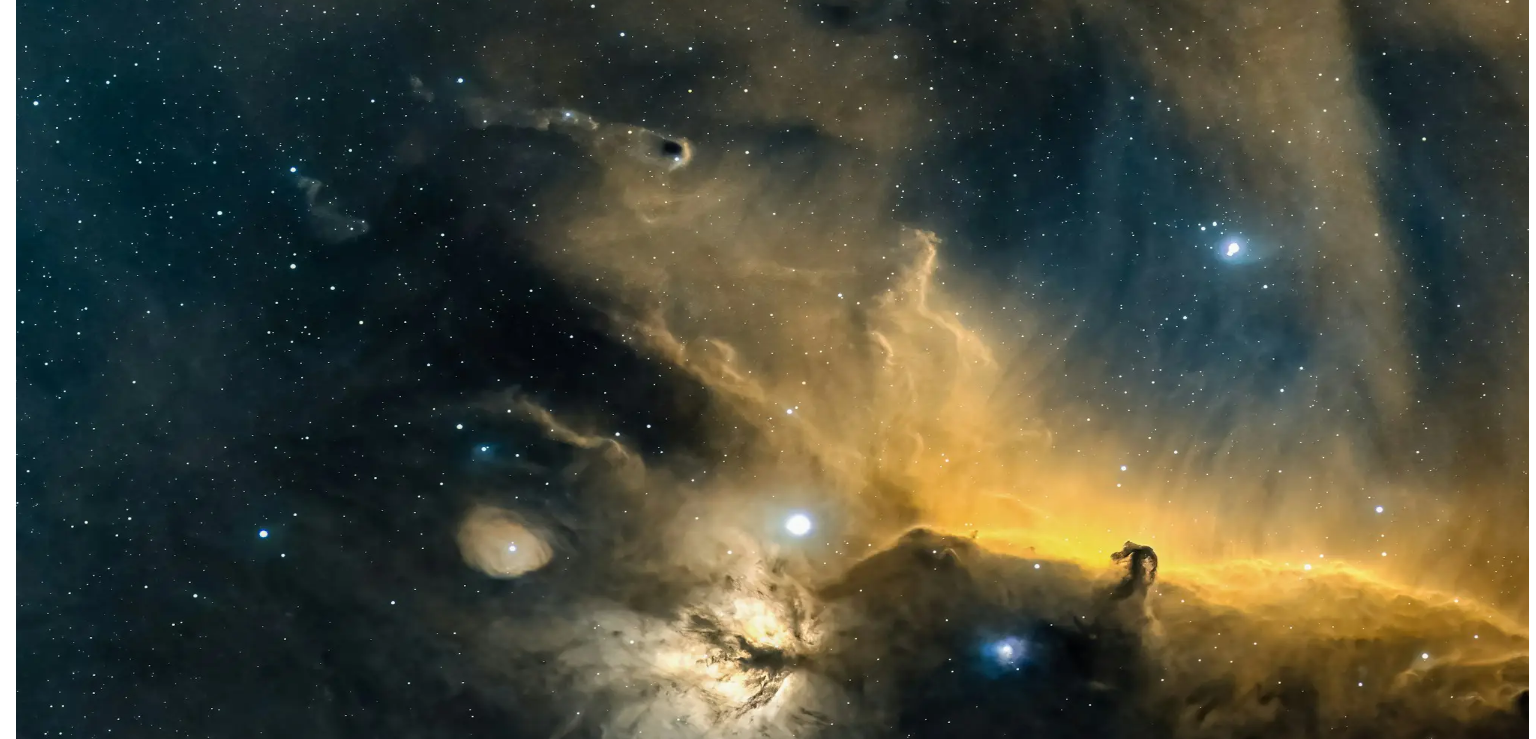 scroll, scrollTop: 0, scrollLeft: 0, axis: both 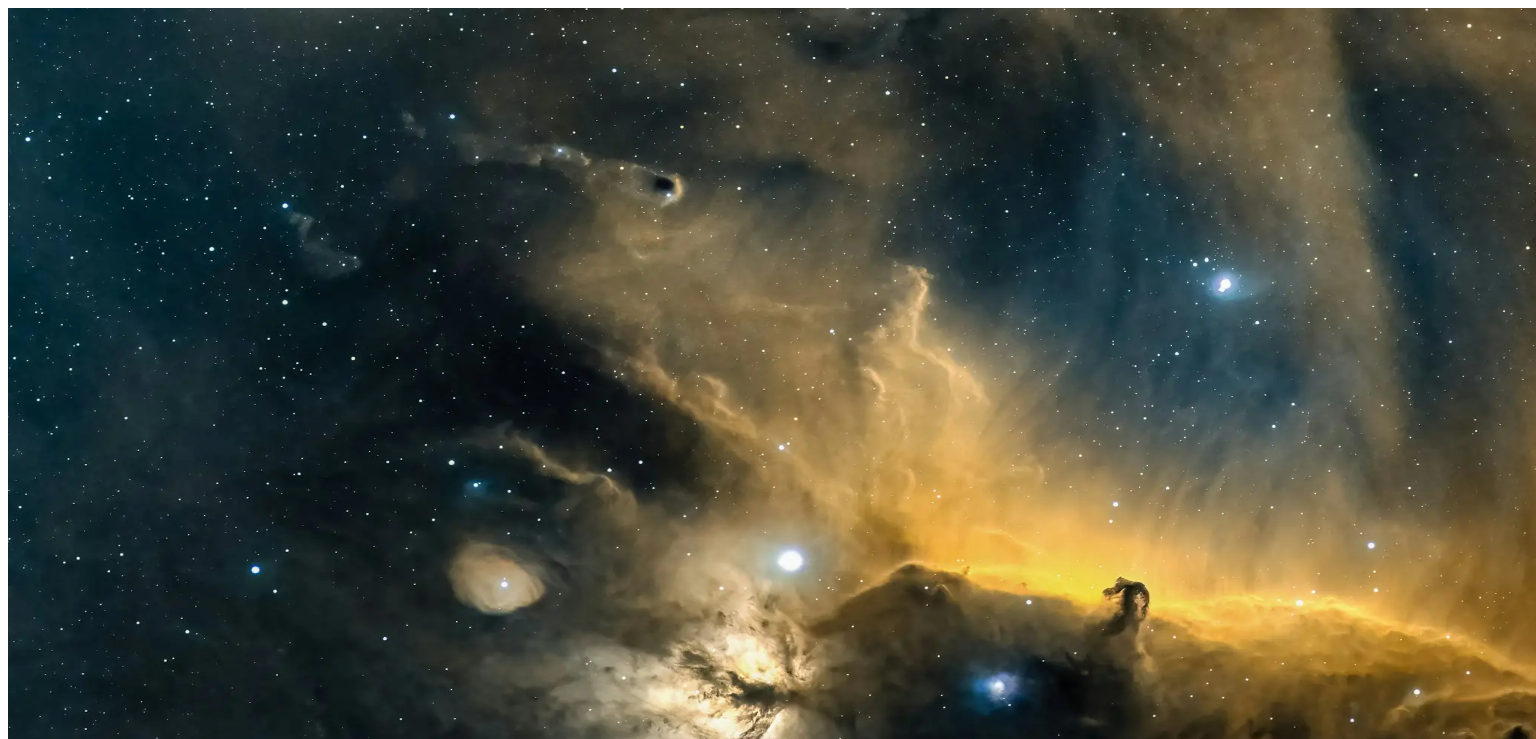 click at bounding box center (31, 3898) 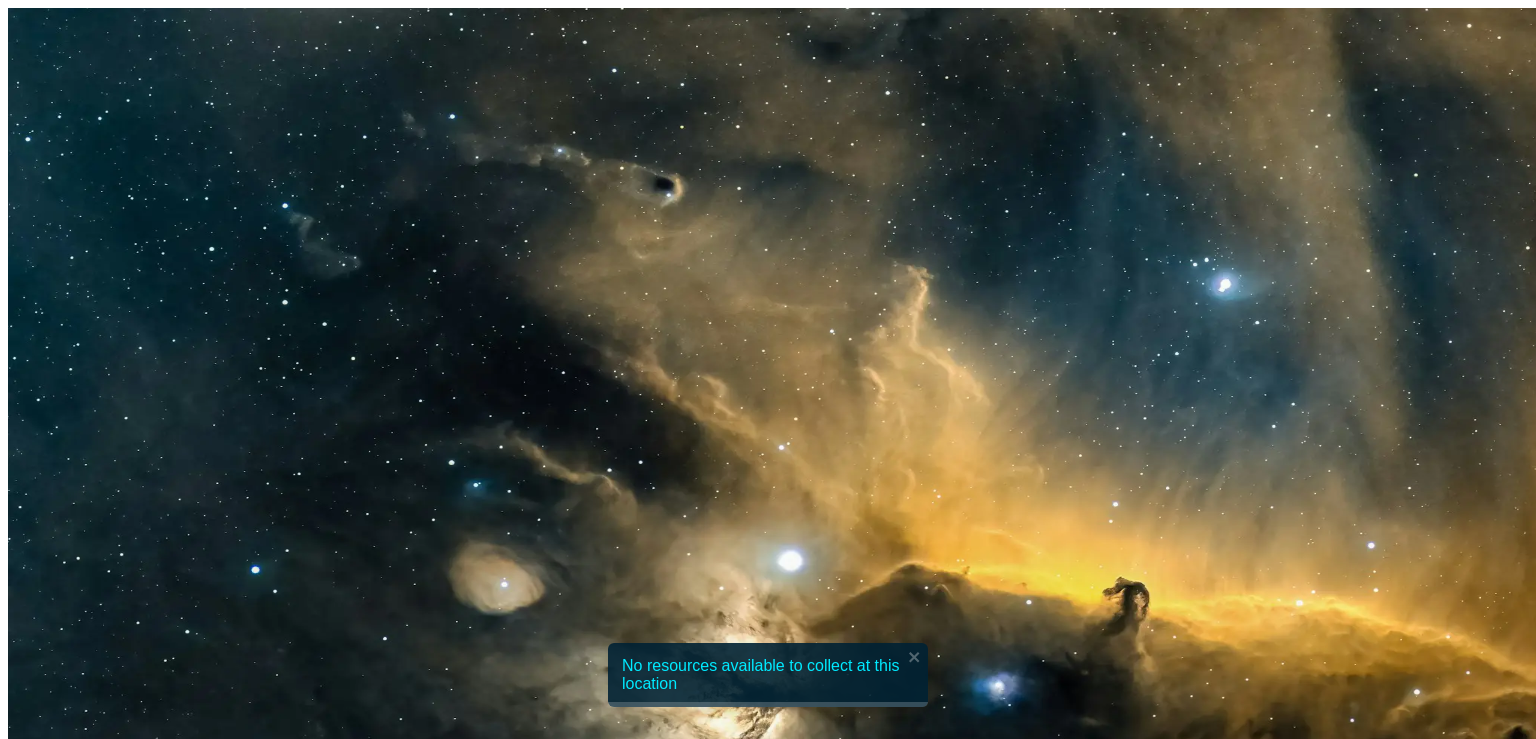 click at bounding box center (46, 1125) 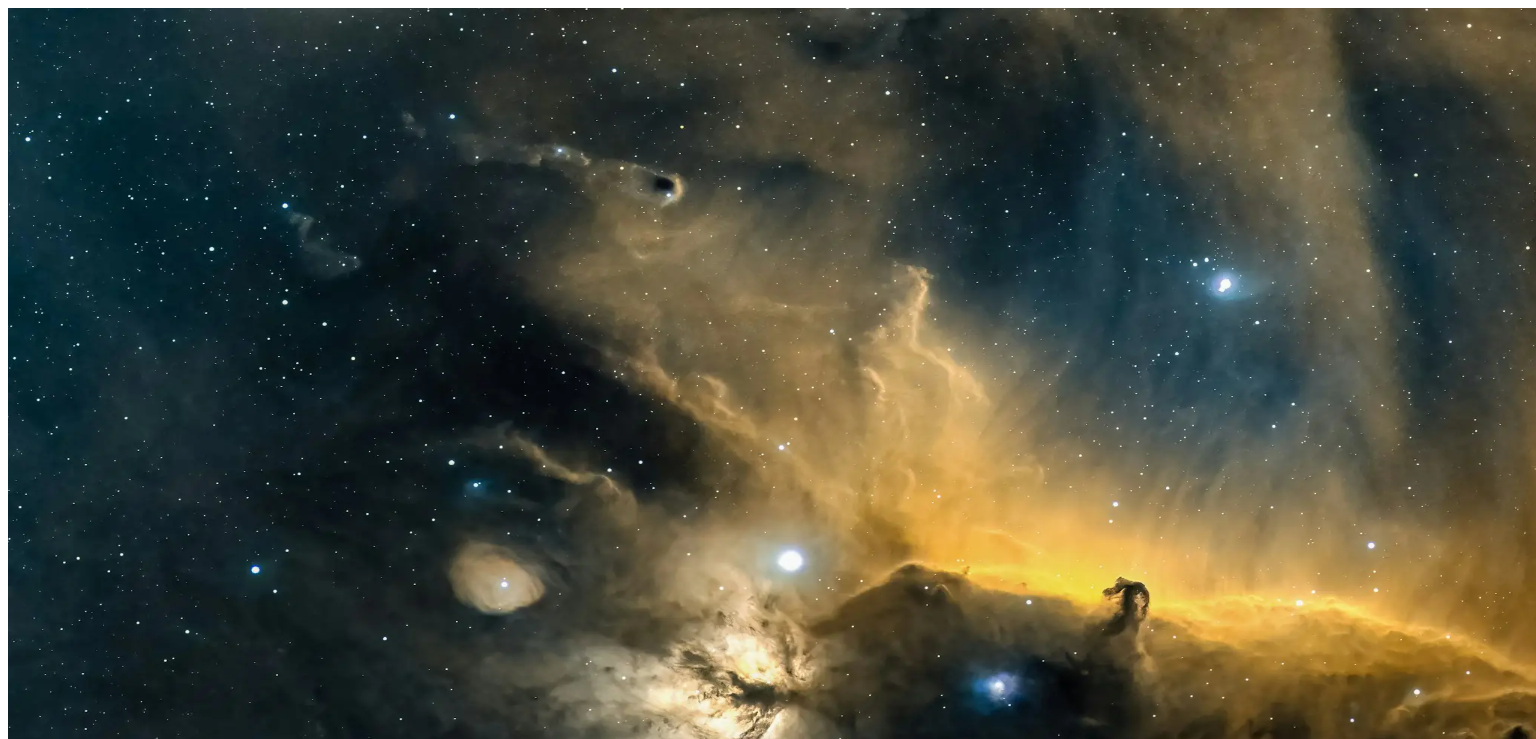 click at bounding box center (31, 3898) 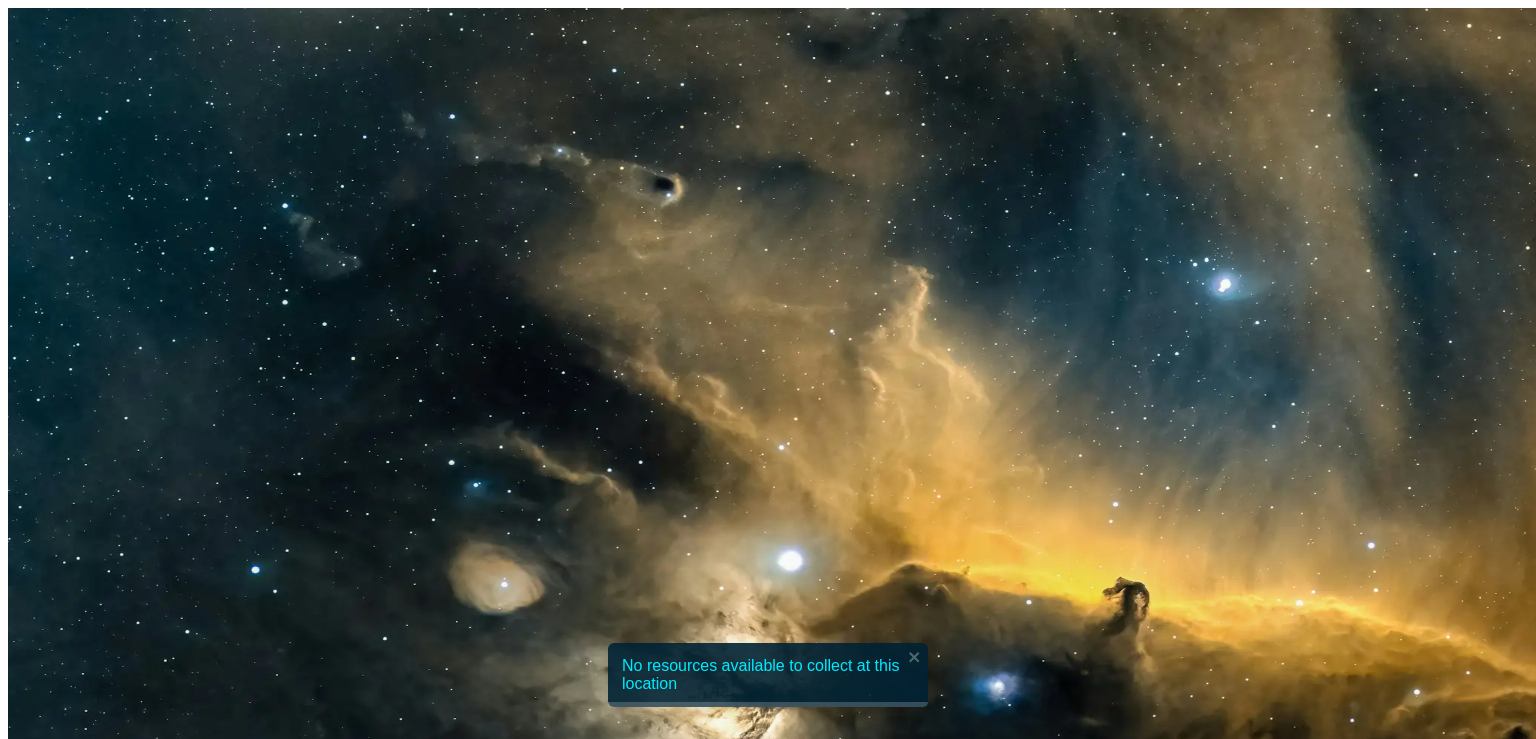 click at bounding box center (767, 1874) 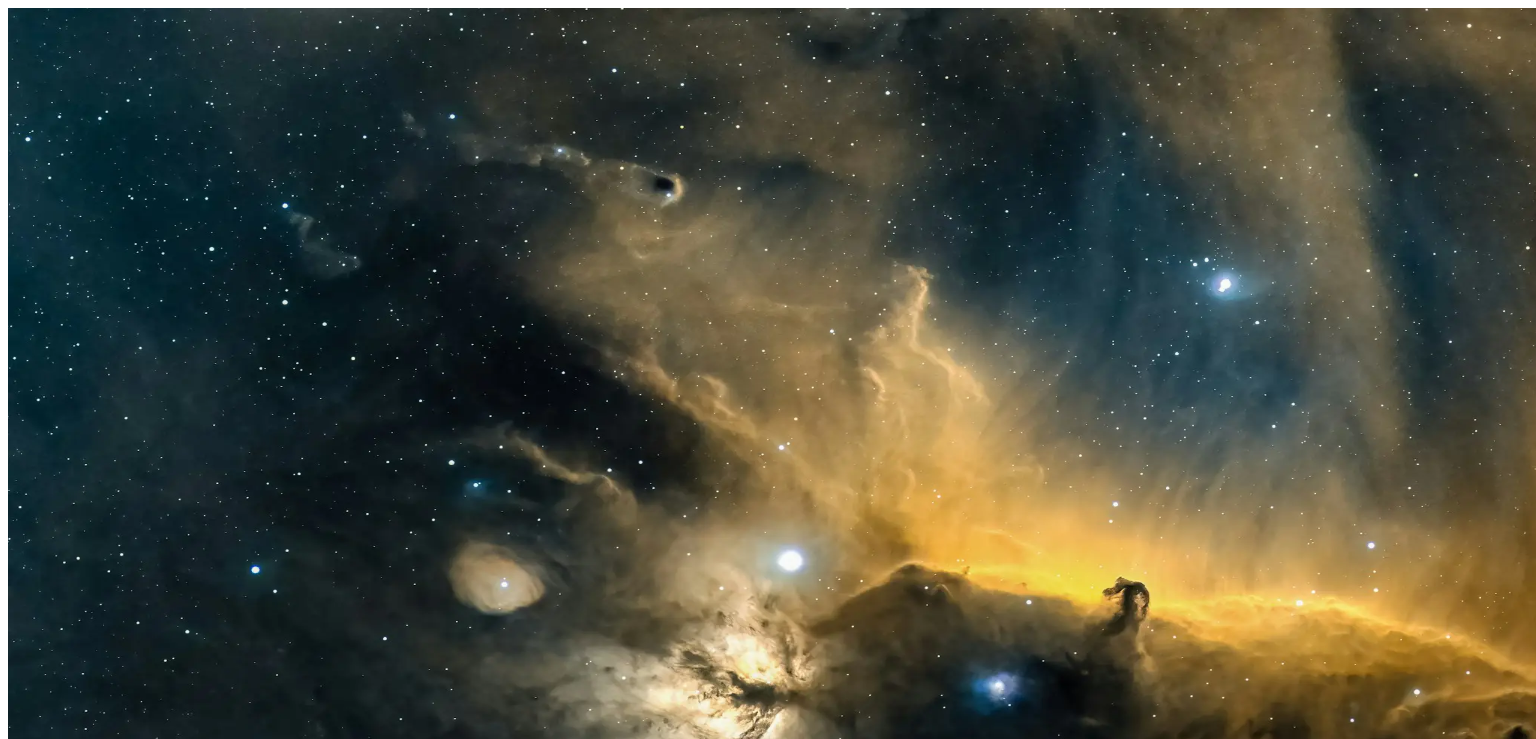 click at bounding box center [31, 3898] 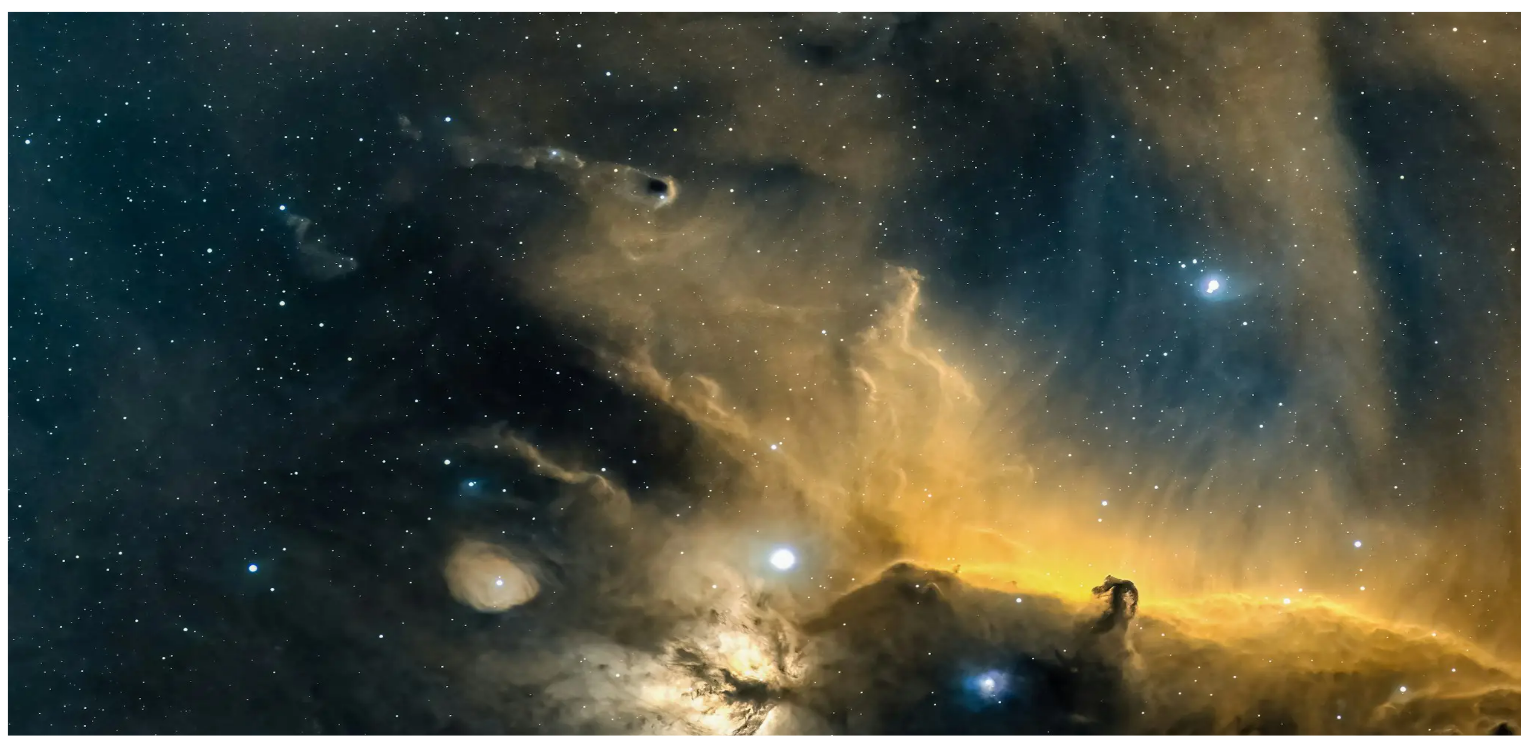 scroll, scrollTop: 0, scrollLeft: 0, axis: both 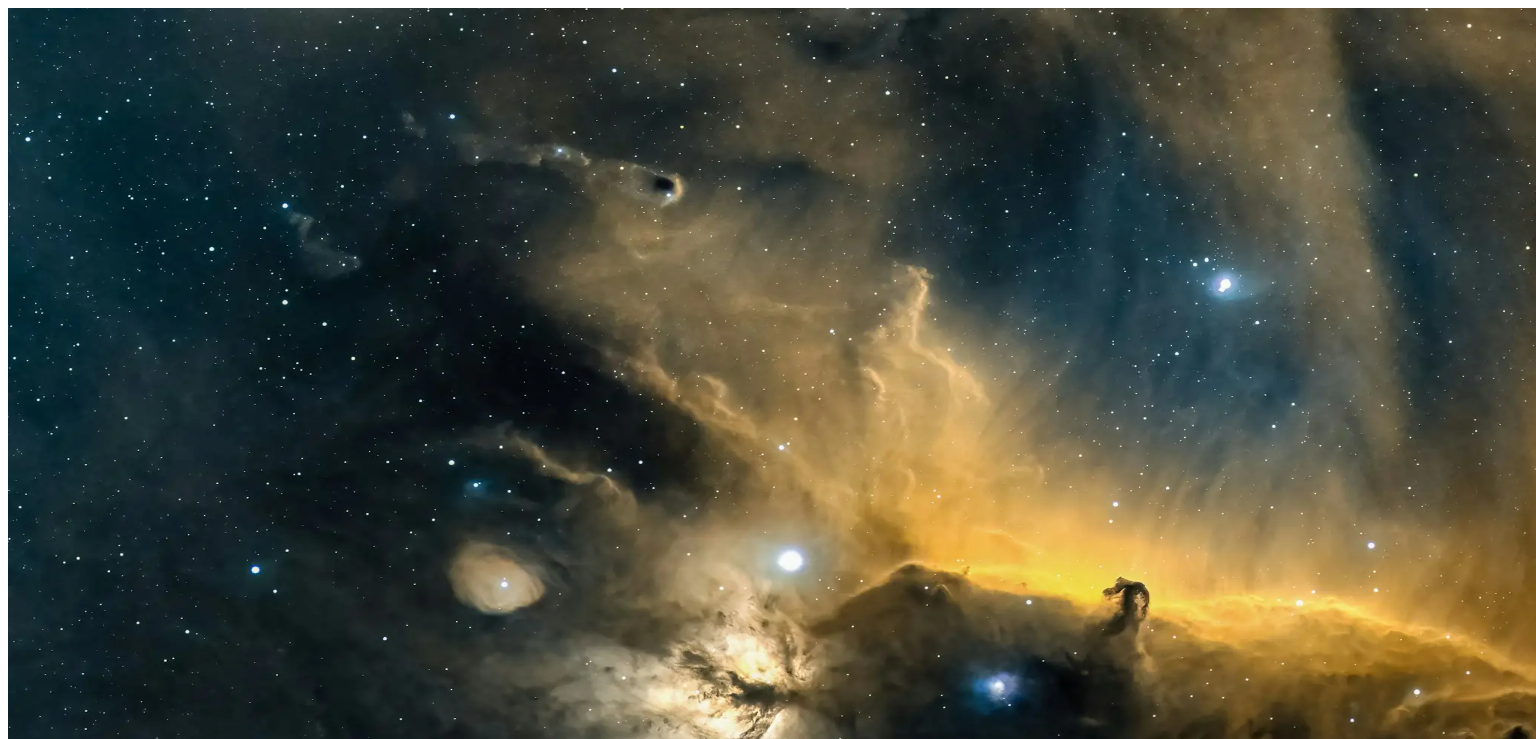 click at bounding box center (768, 3919) 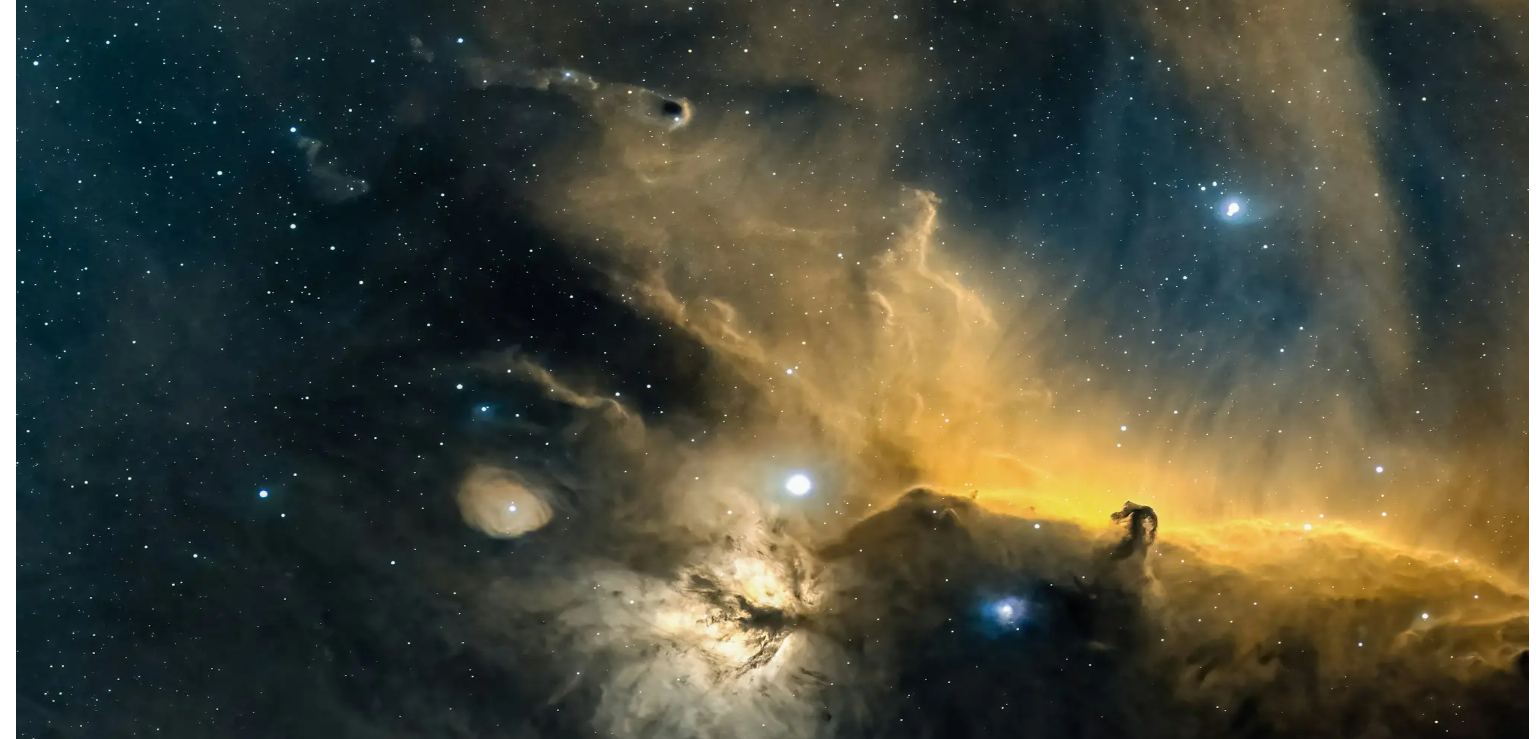 scroll, scrollTop: 0, scrollLeft: 0, axis: both 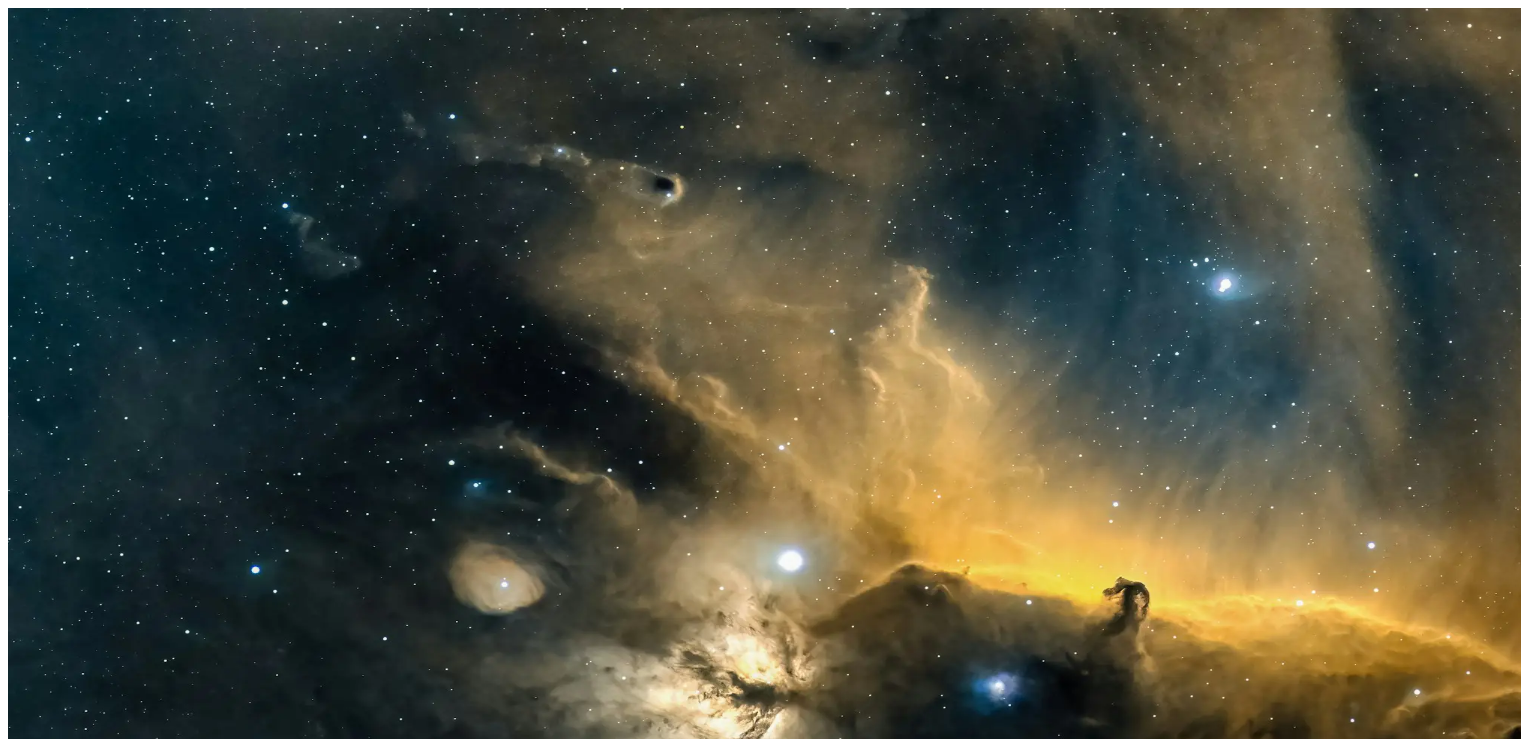 click on "Leaderboard" at bounding box center [760, 1131] 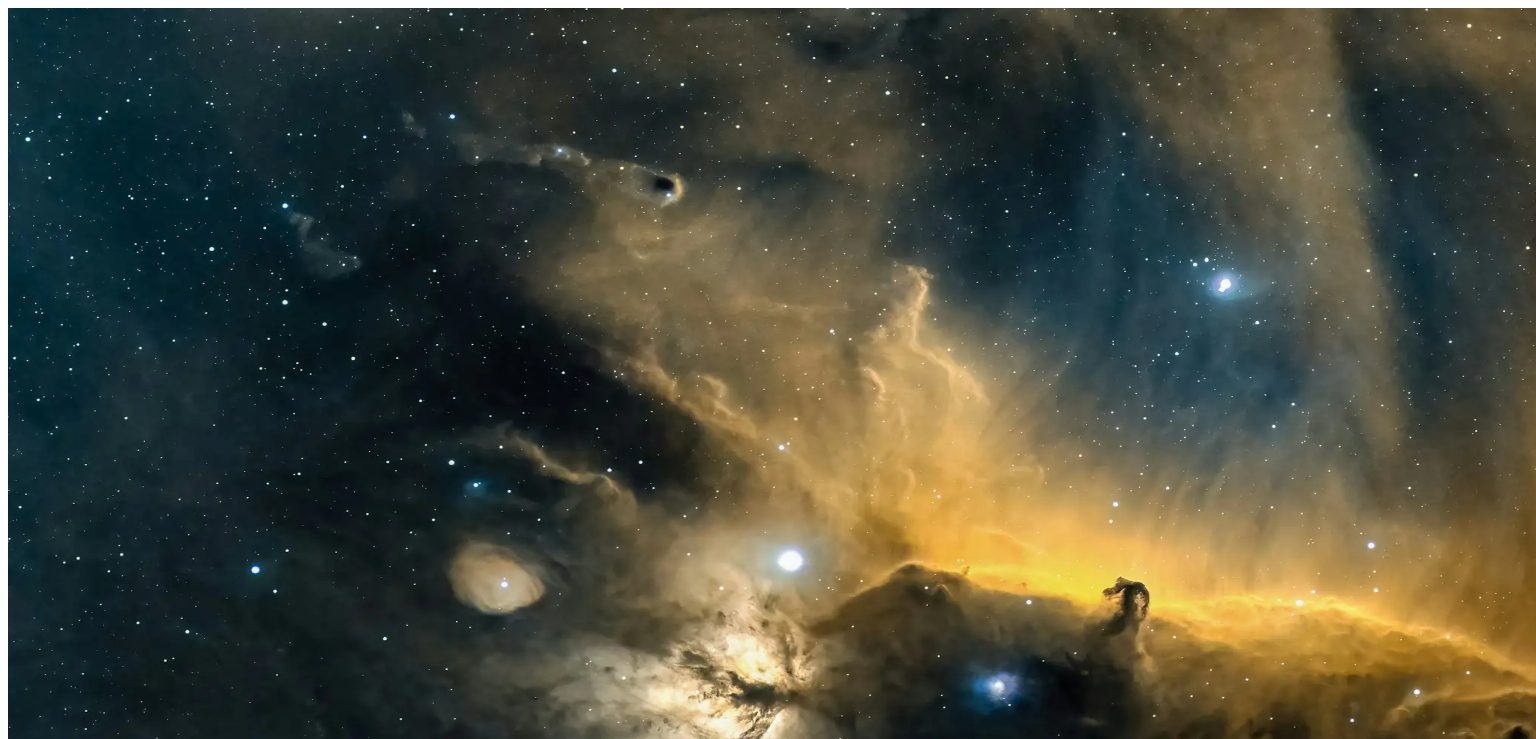 scroll, scrollTop: 296, scrollLeft: 0, axis: vertical 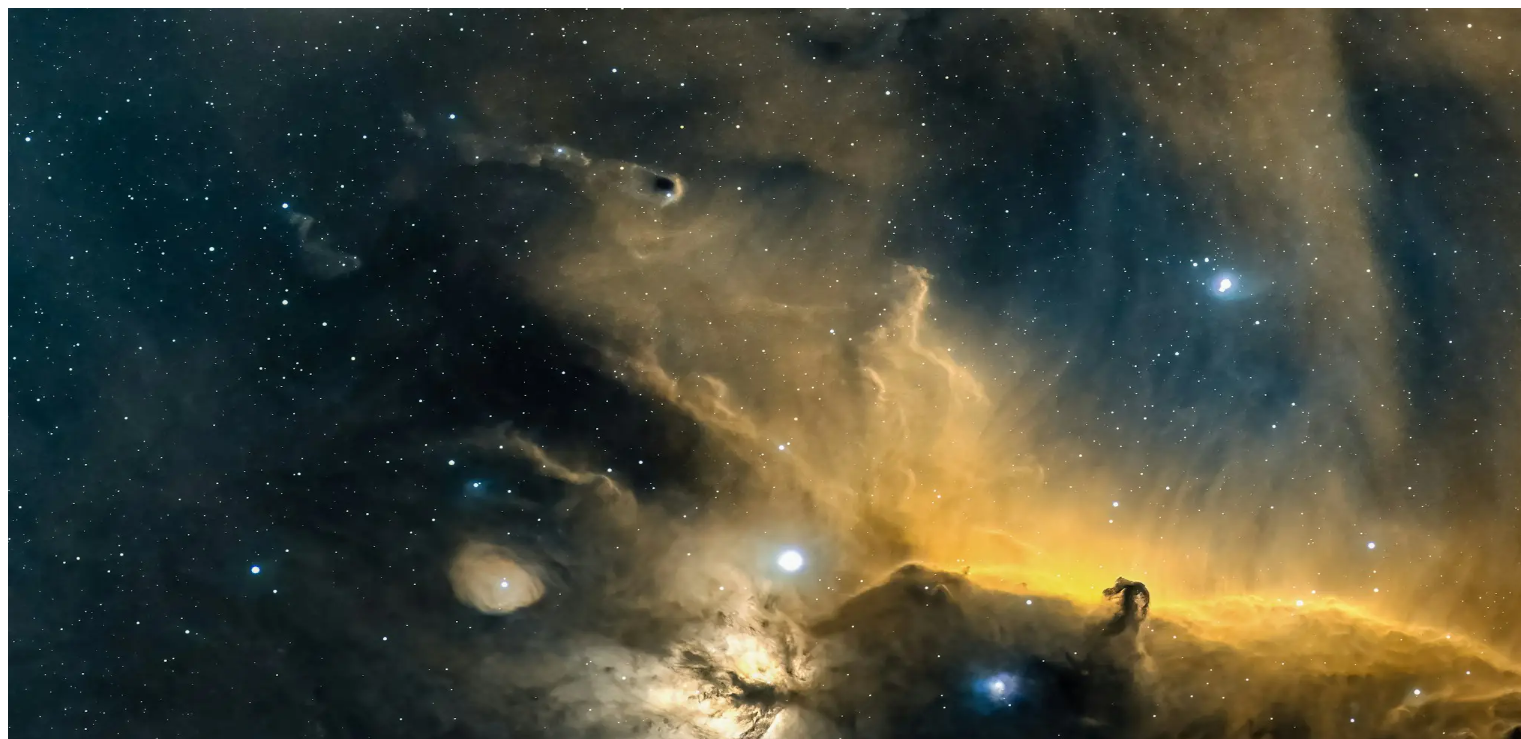 click on "ENTER" at bounding box center (34, 1707) 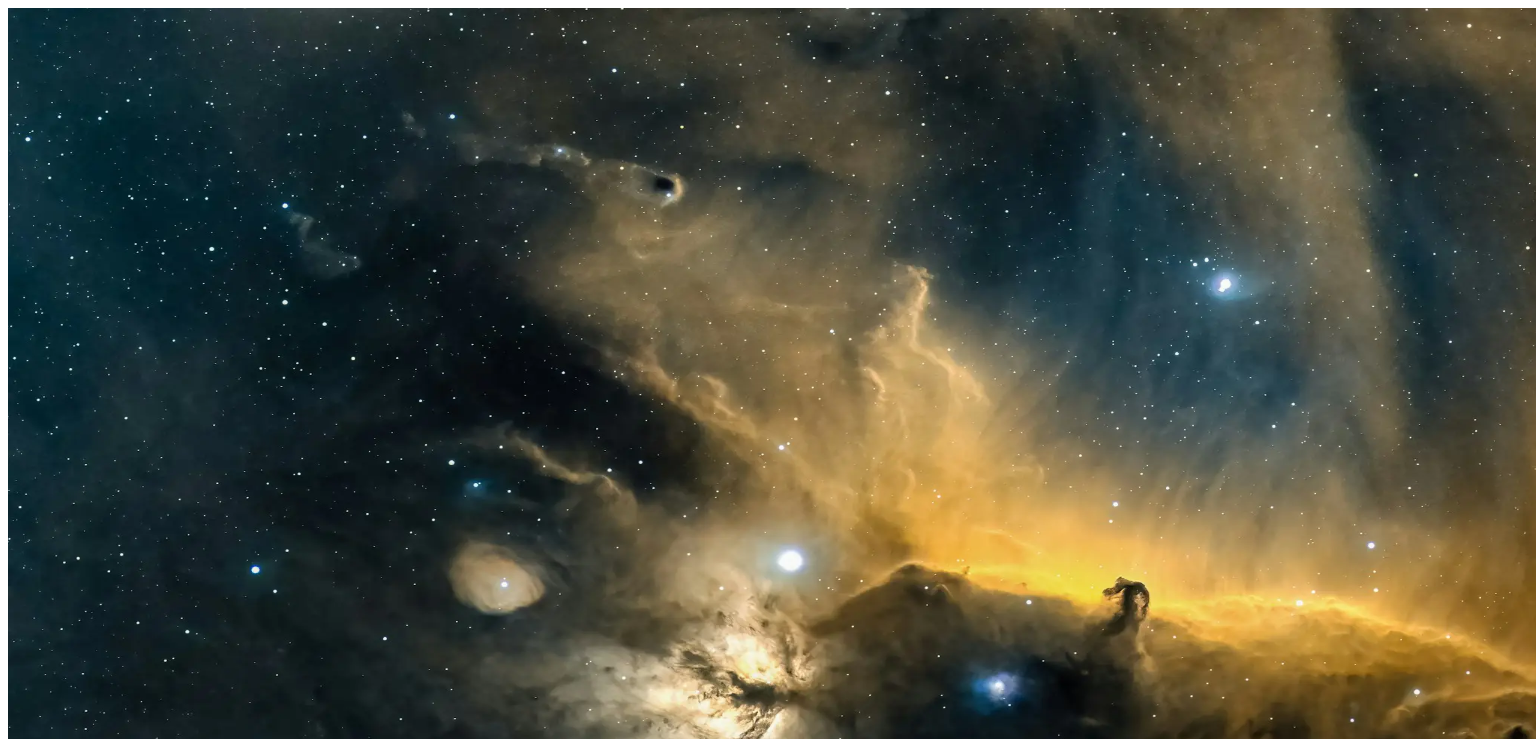 scroll, scrollTop: 296, scrollLeft: 0, axis: vertical 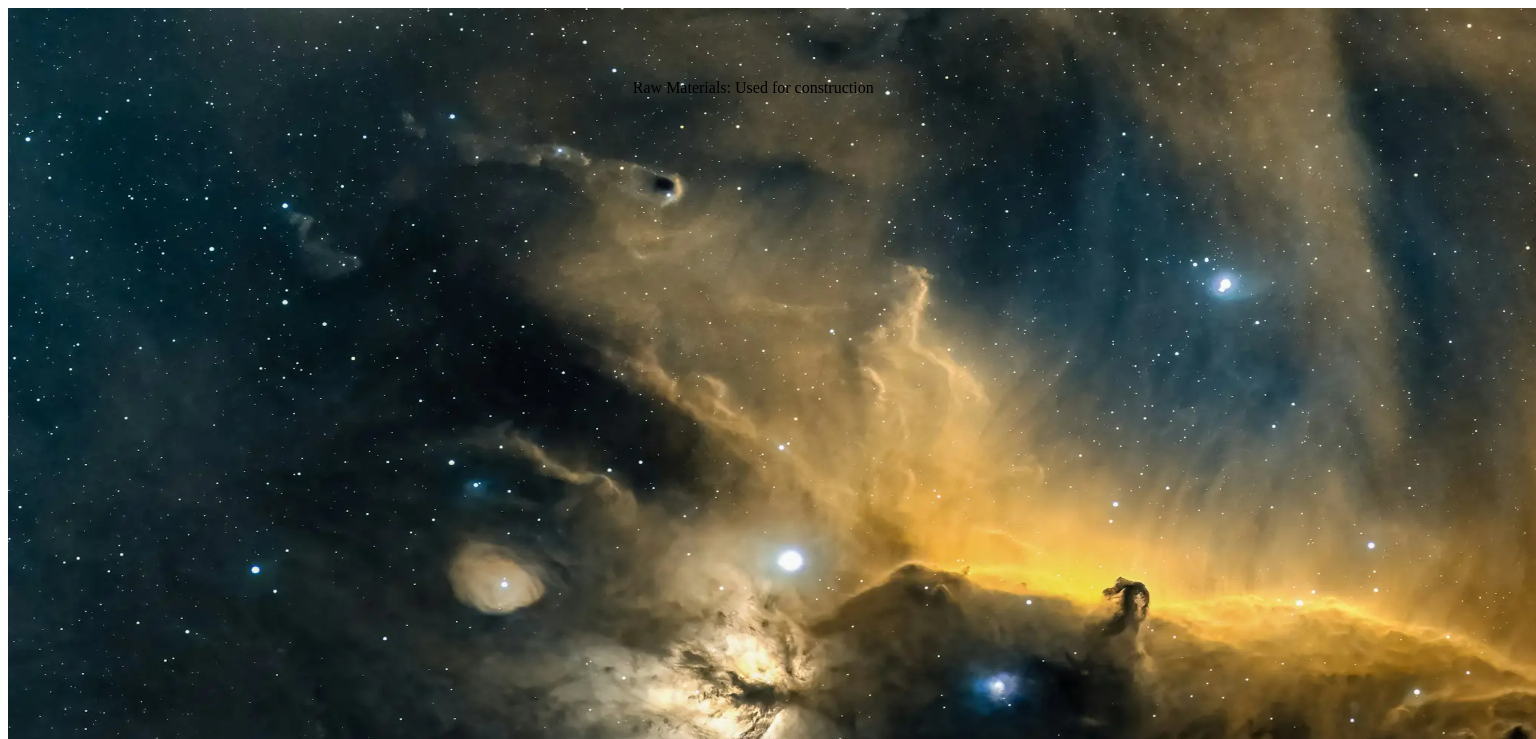 click on "10,000" at bounding box center (768, 4121) 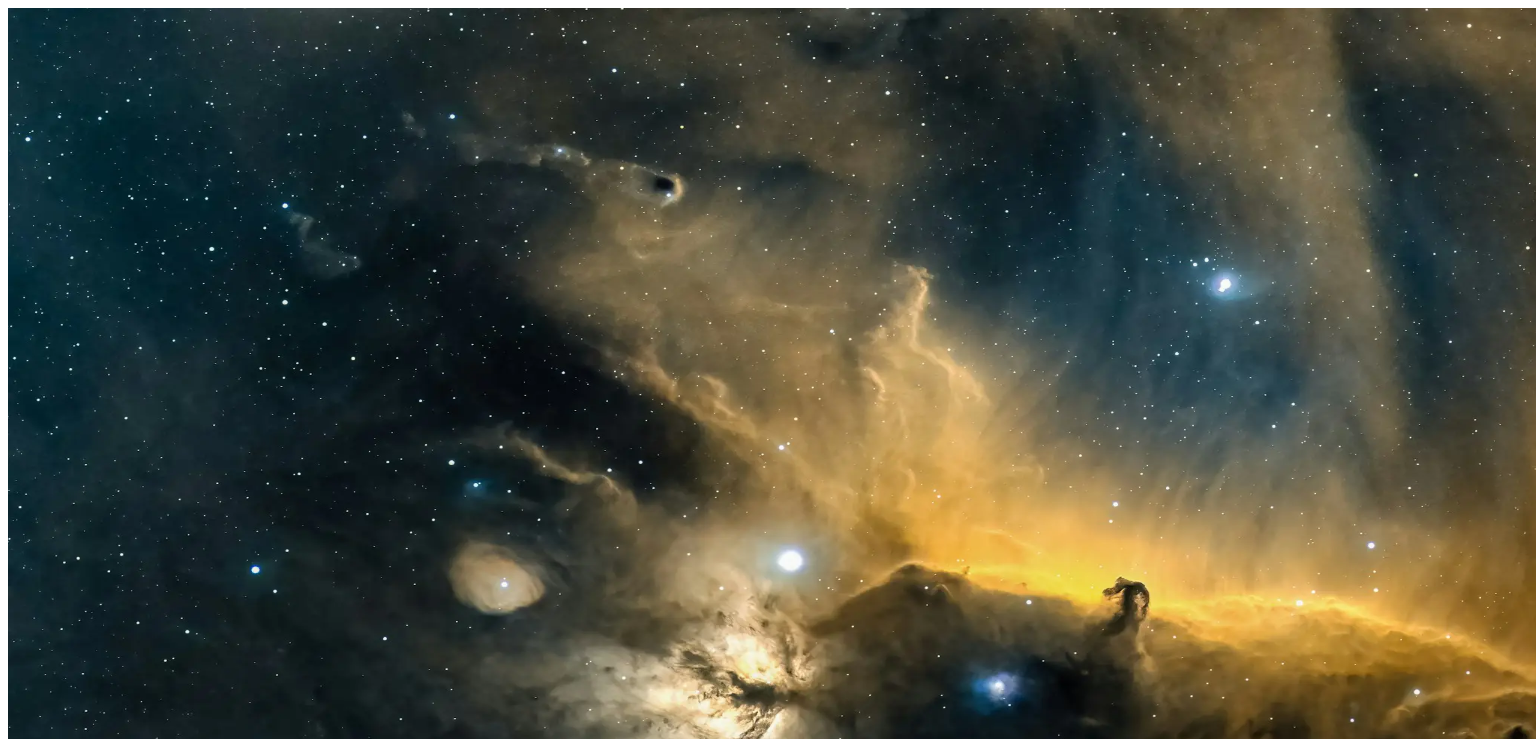 scroll, scrollTop: 0, scrollLeft: 0, axis: both 